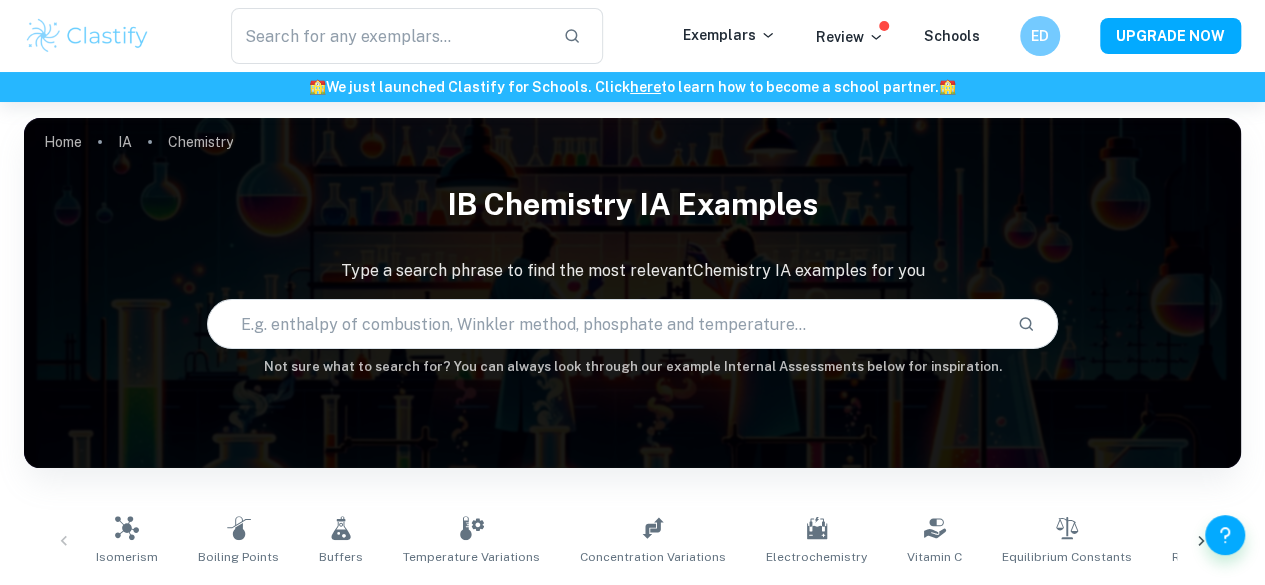 scroll, scrollTop: 533, scrollLeft: 0, axis: vertical 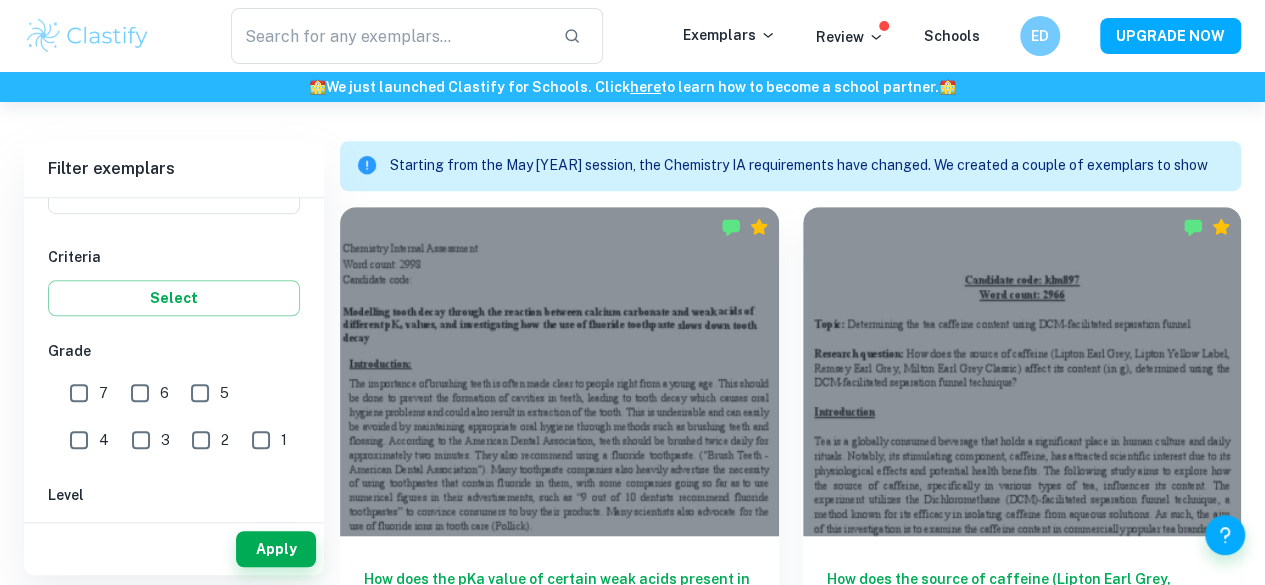 click on "7" at bounding box center (79, 393) 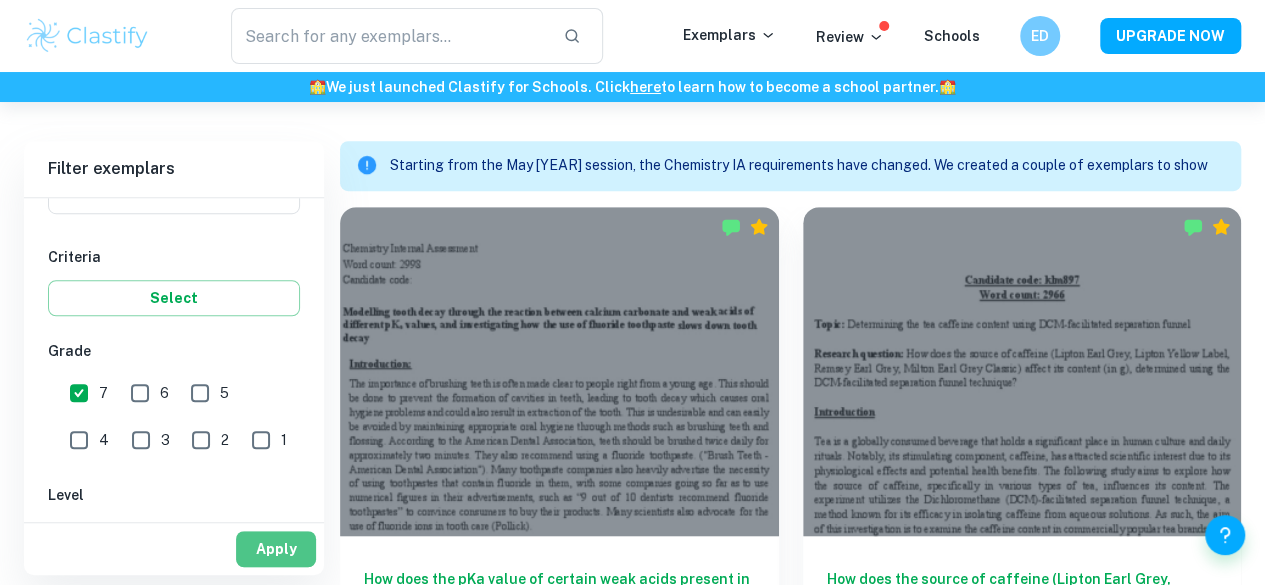 click on "Apply" at bounding box center (276, 549) 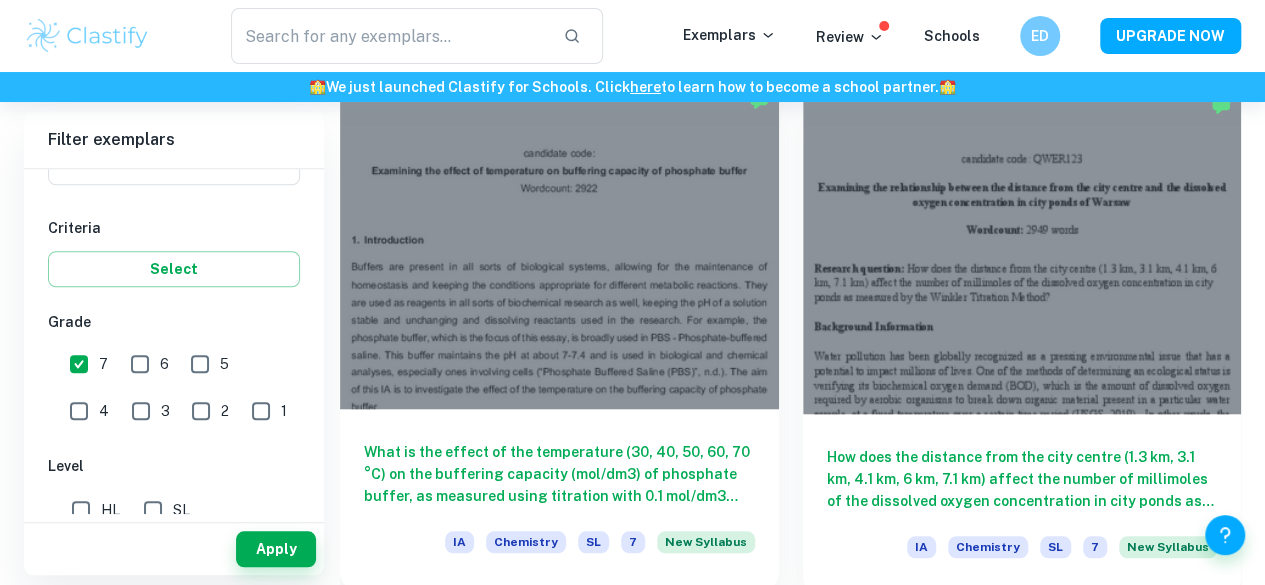 scroll, scrollTop: 666, scrollLeft: 0, axis: vertical 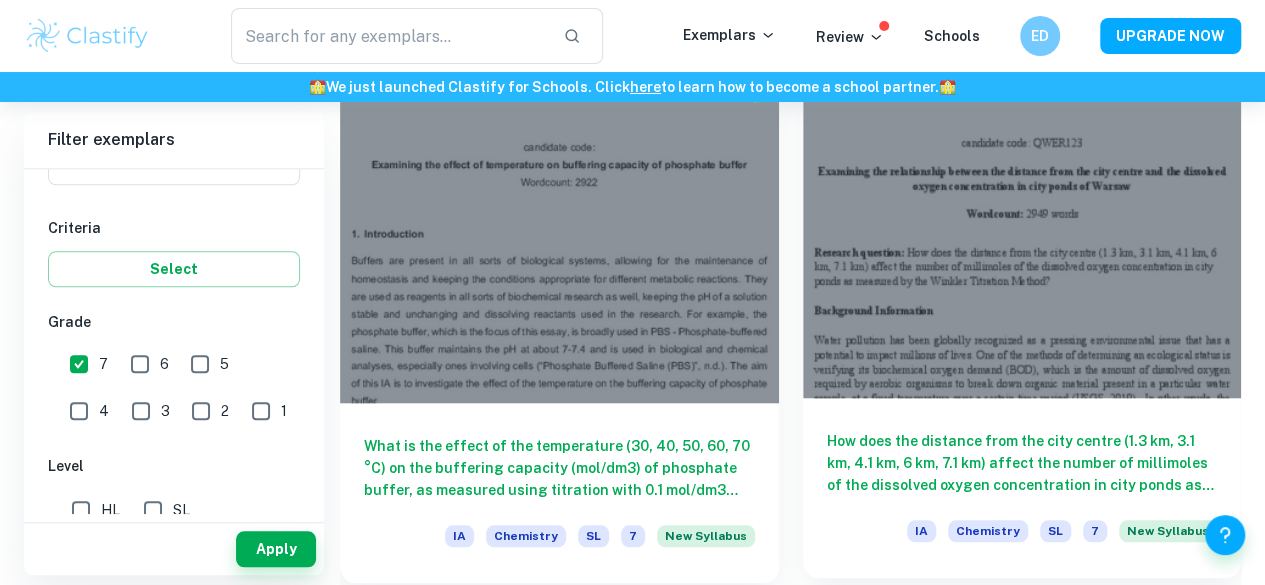 click on "How does the distance from the city centre (1.3 km, 3.1 km, 4.1 km, 6 km, 7.1 km) affect the number of millimoles of the dissolved oxygen concentration in city ponds as measured by the Winkler Titration Method?" at bounding box center [1022, 463] 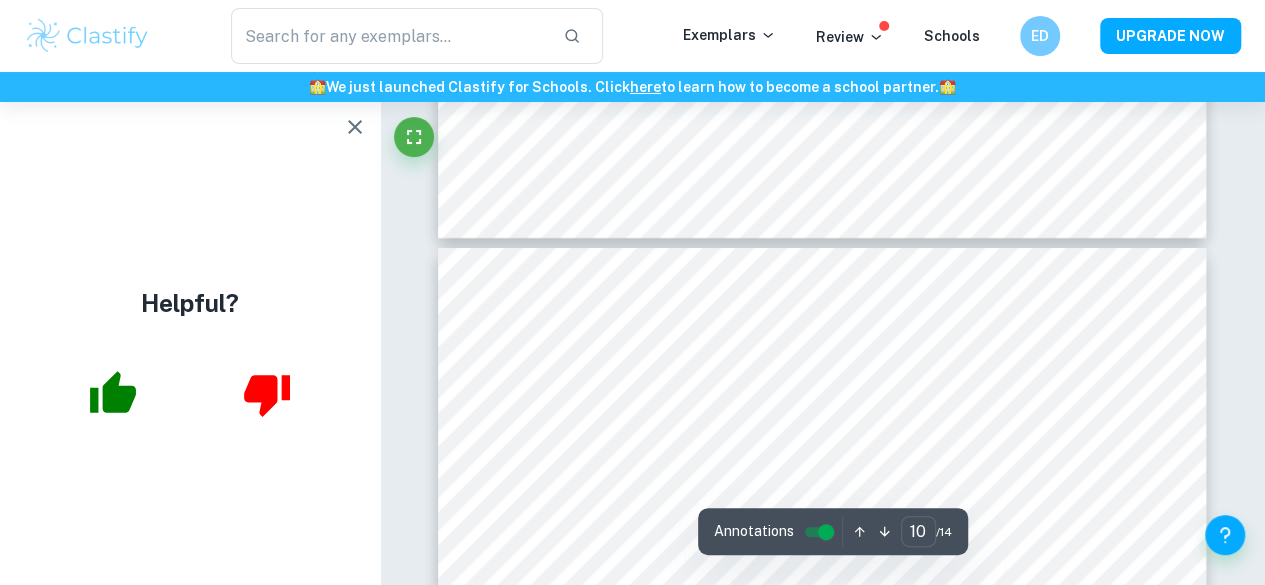 scroll, scrollTop: 10933, scrollLeft: 0, axis: vertical 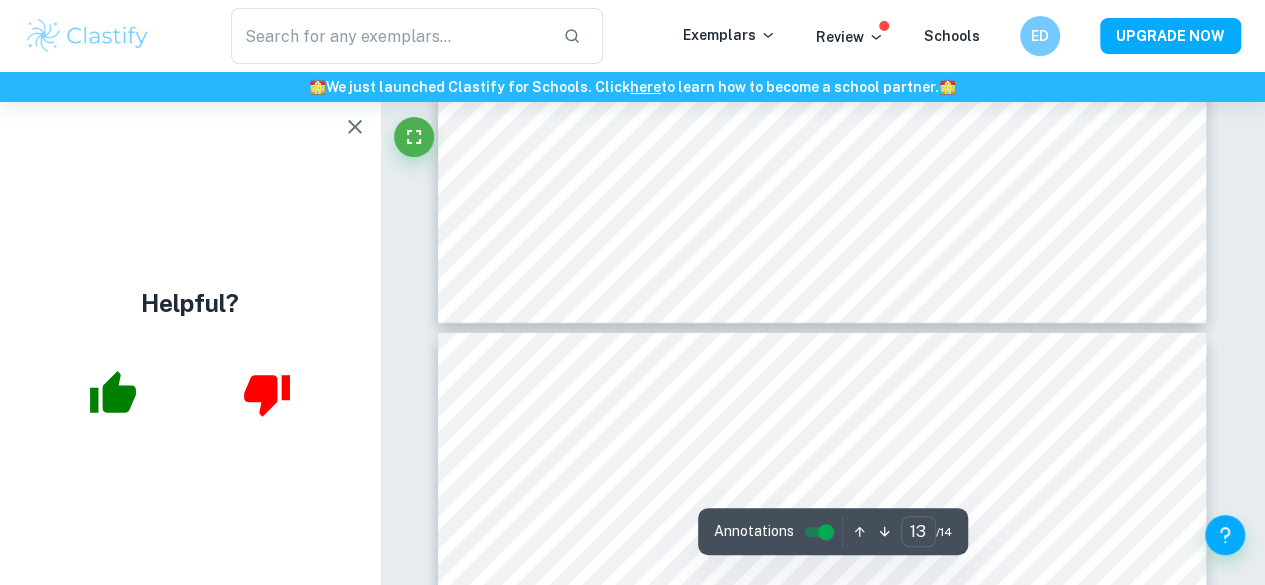 type on "14" 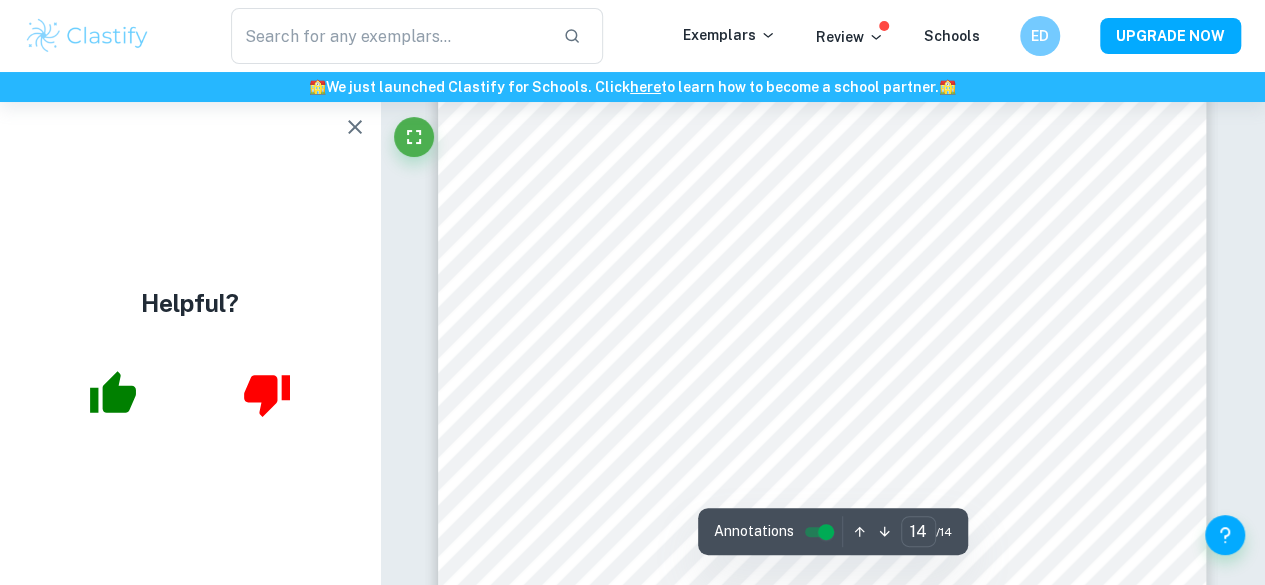 scroll, scrollTop: 15367, scrollLeft: 0, axis: vertical 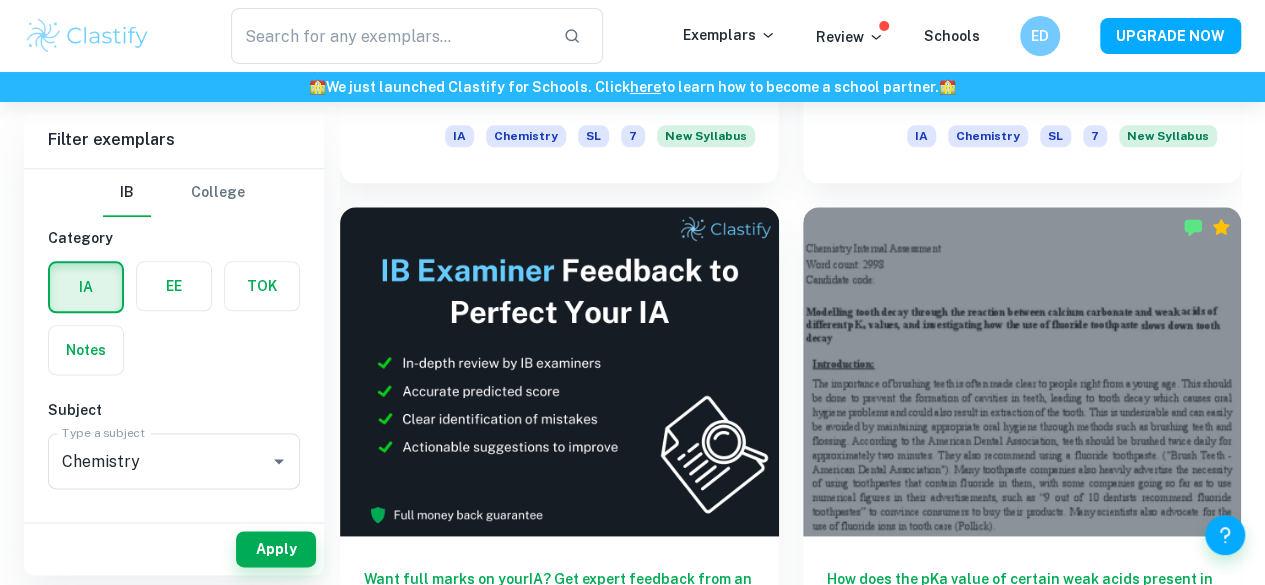 click on "How does the source of caffeine (Lipton Earl Grey, Lipton Yellow Label, Remsey Earl Grey, Milton Earl Grey Classic) affect its content (in g), determined using the DCM-facilitated separation funnel technique?" at bounding box center (559, 1129) 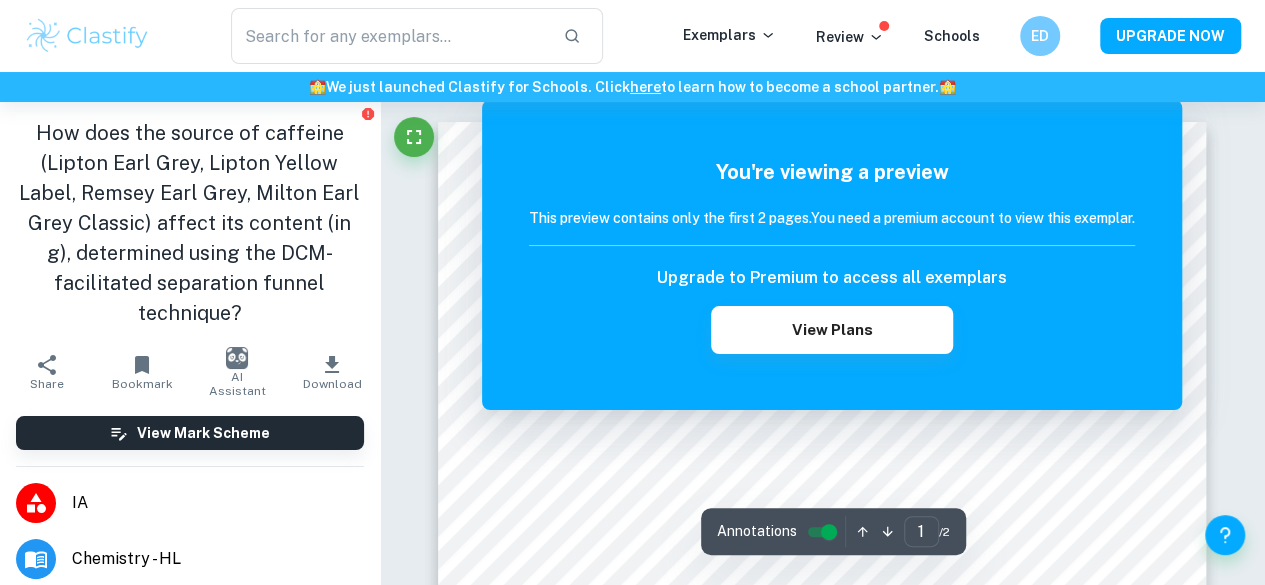 scroll, scrollTop: 666, scrollLeft: 0, axis: vertical 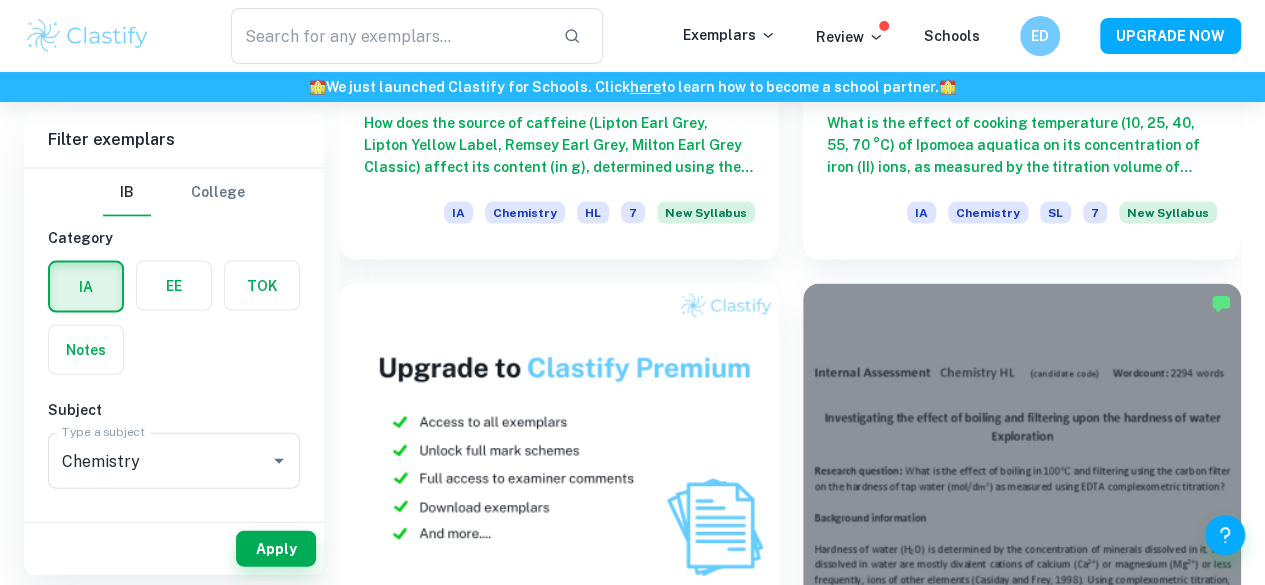 click on "How does changing the current [3.0, 3.5, 4.0, 4.5, 5.0 A] in electrolysis affect the mass of products formed at the cathode in the electrolysis of copper and aluminium respectively?" at bounding box center [1022, 1205] 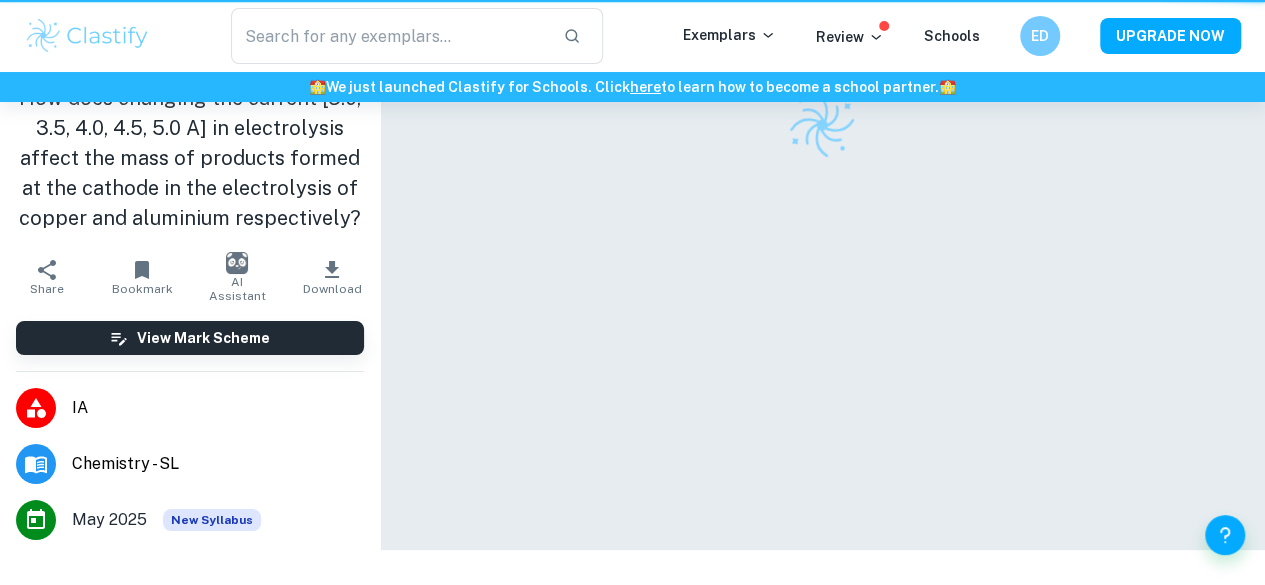 scroll, scrollTop: 0, scrollLeft: 0, axis: both 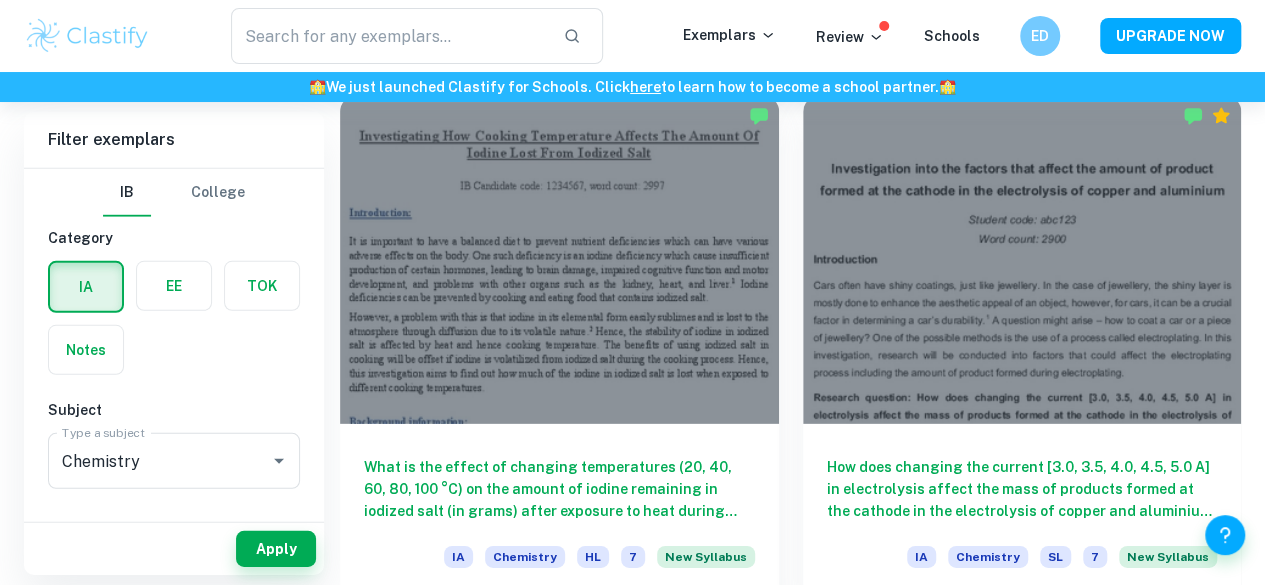 click on "What is the relationship between solution temperature (K) and the decomposition rate (cm3*s-1)
of hydrogen peroxide (H2O2), and, hence, what is the reaction9s activation energy (kJ*mol-1) measured by
the slope in data between the two variables, and rate equation as determined by the rate difference
between 3.0% and 1.5% concentrations? IA Chemistry HL 7" at bounding box center (1022, 2641) 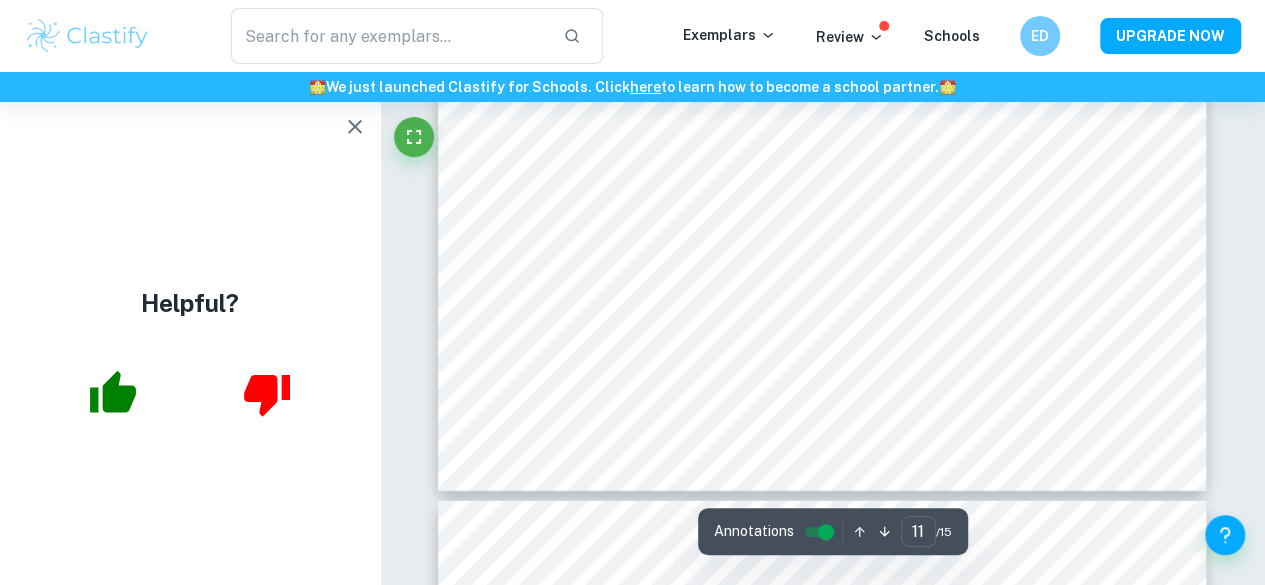scroll, scrollTop: 10400, scrollLeft: 0, axis: vertical 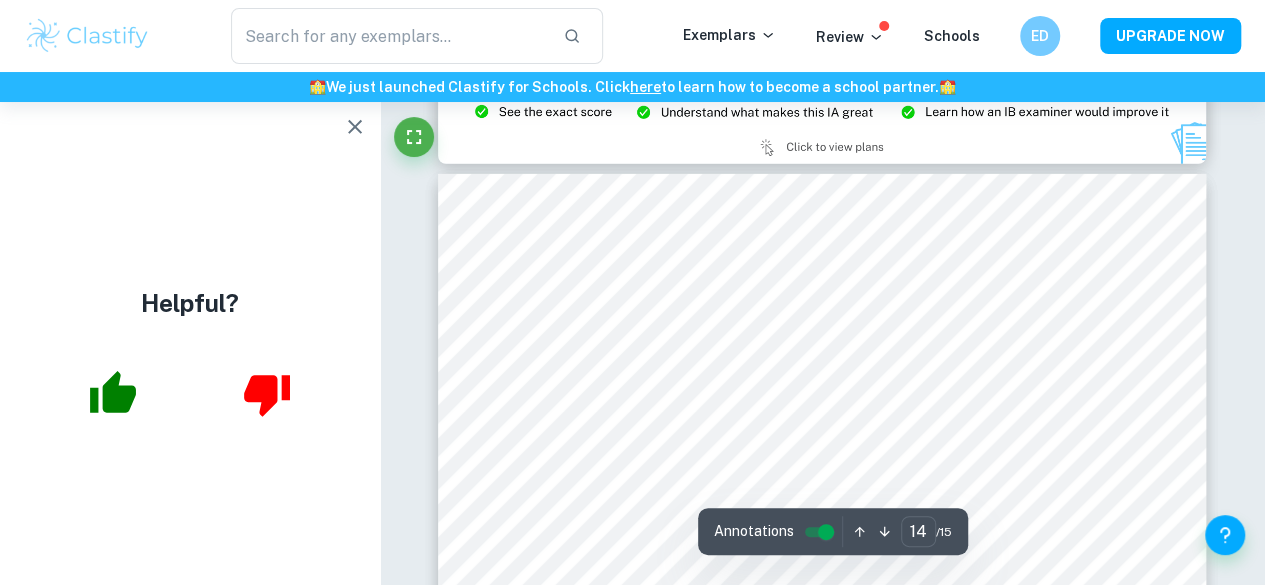 type on "15" 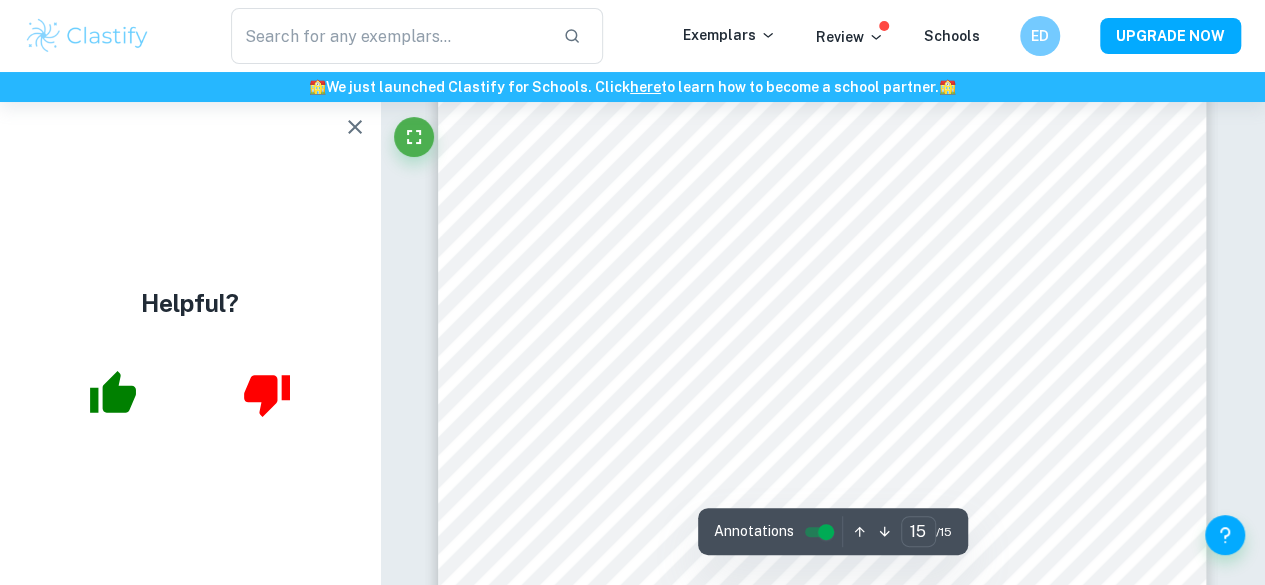 scroll, scrollTop: 15092, scrollLeft: 0, axis: vertical 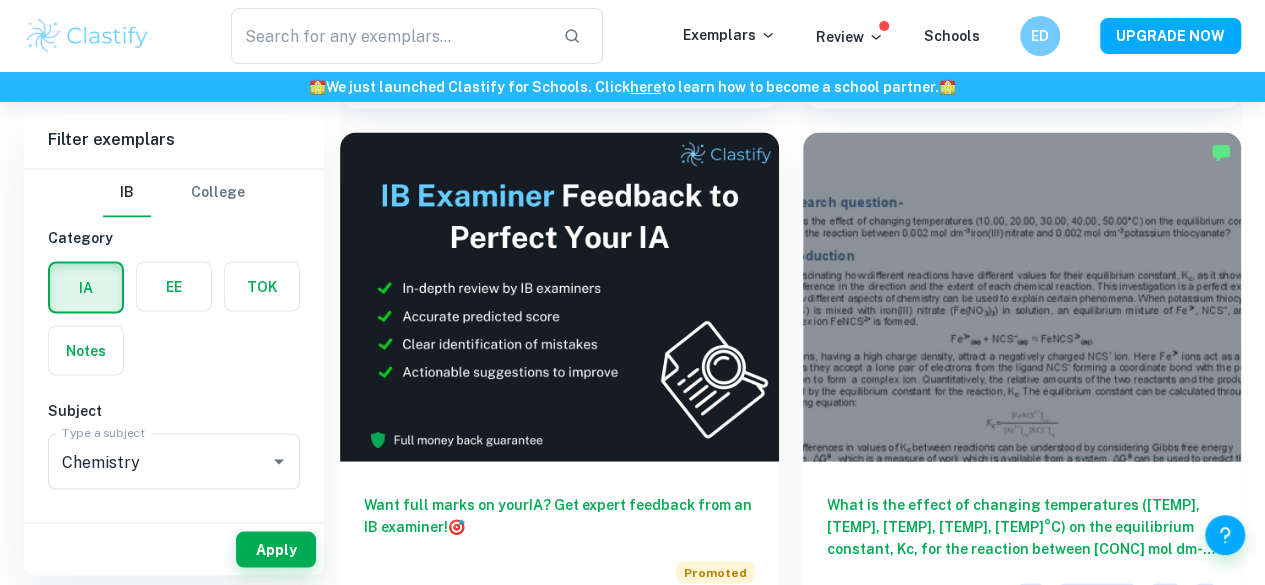 click on "How does the temperature of high-calcium milk affect its calcium concentration (mg/cm3) as measured through a complexometric titration utilising Eriochrome Black T (EBT) indicator?" at bounding box center (1022, 4251) 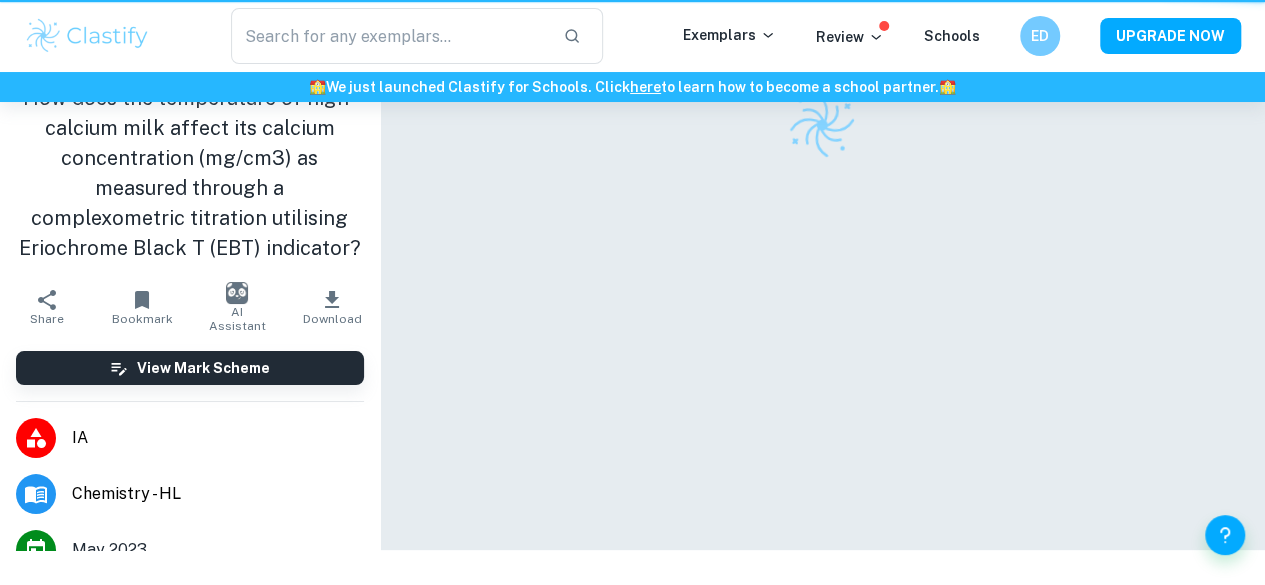 scroll, scrollTop: 0, scrollLeft: 0, axis: both 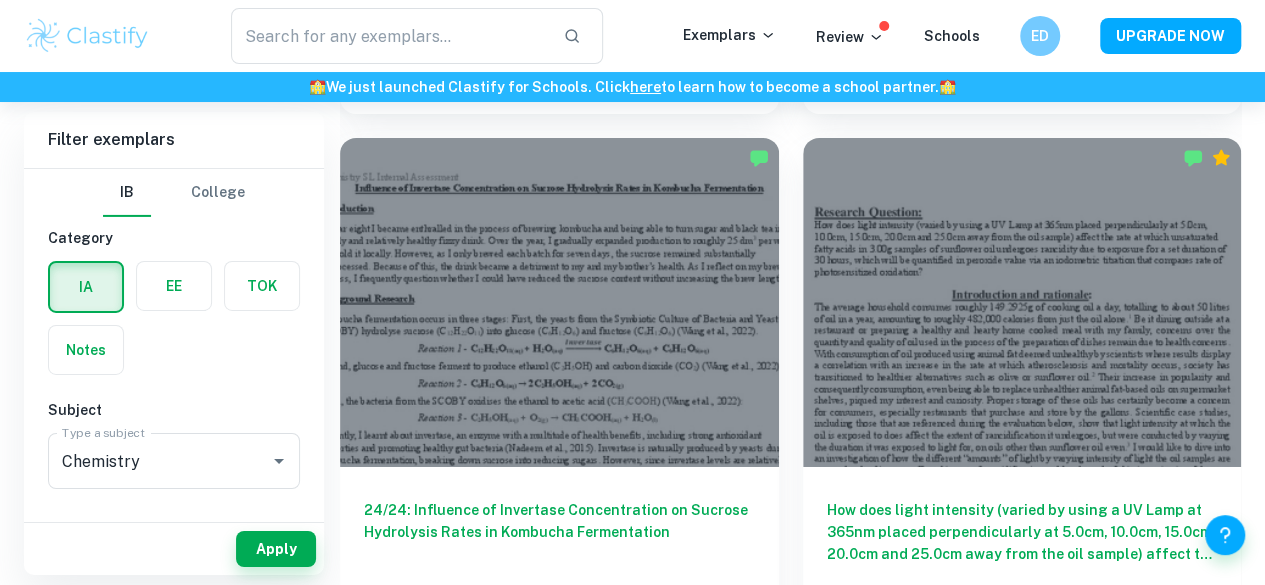 click on "How is the Dissolved Oxygen Content (measured in ppm) of a 200 cm3 freshwater sample affected by a change in temperature (35°C to 75°C, in 10°C intervals), carried out via a water bath for 360 seconds, as measured by the volume of sodium thiosulphate (0.05 mol dm-3) reacted in Winkler’s iodine-sodium thiosulphate LtraLon?" at bounding box center [559, 3192] 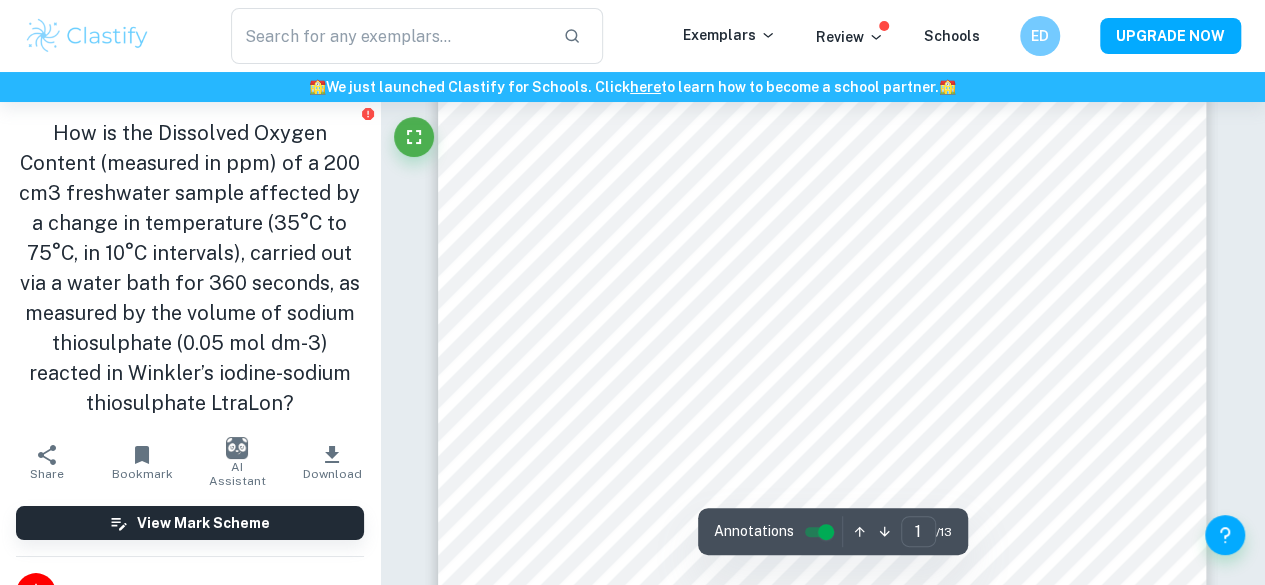 scroll, scrollTop: 400, scrollLeft: 0, axis: vertical 